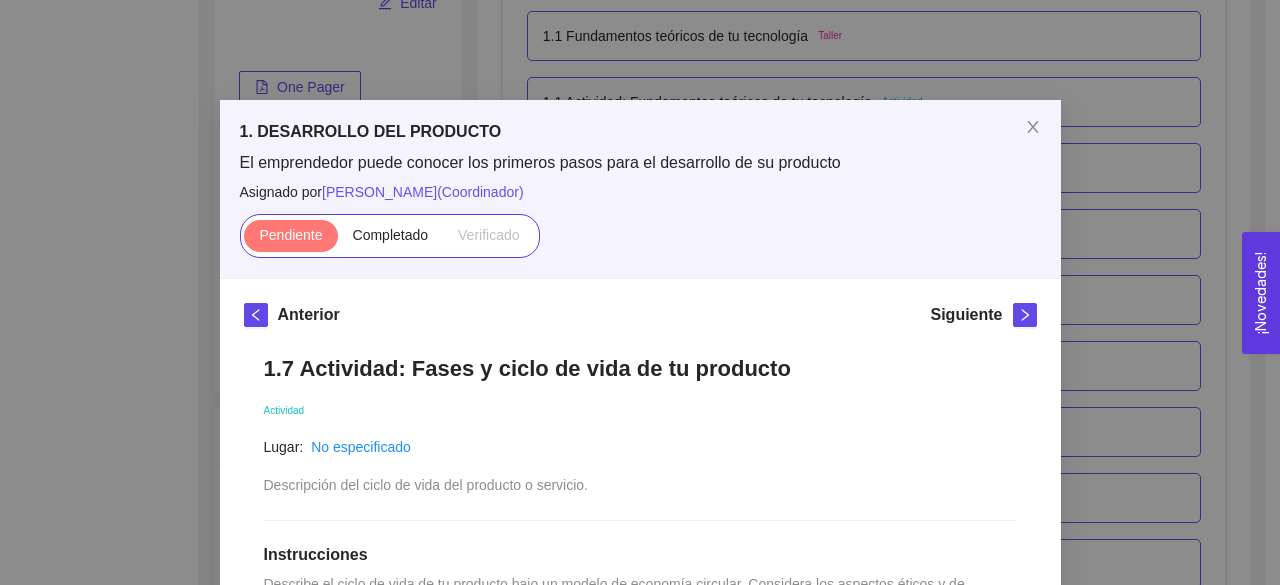 scroll, scrollTop: 440, scrollLeft: 0, axis: vertical 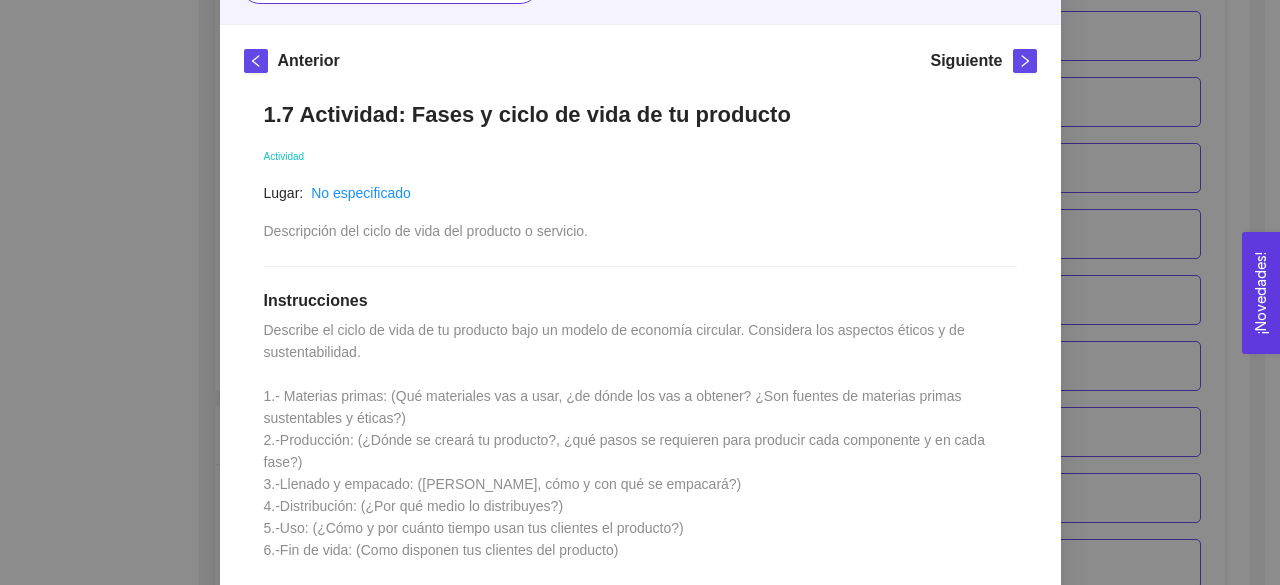 click on "¡Novedades! 0" at bounding box center (1261, 293) 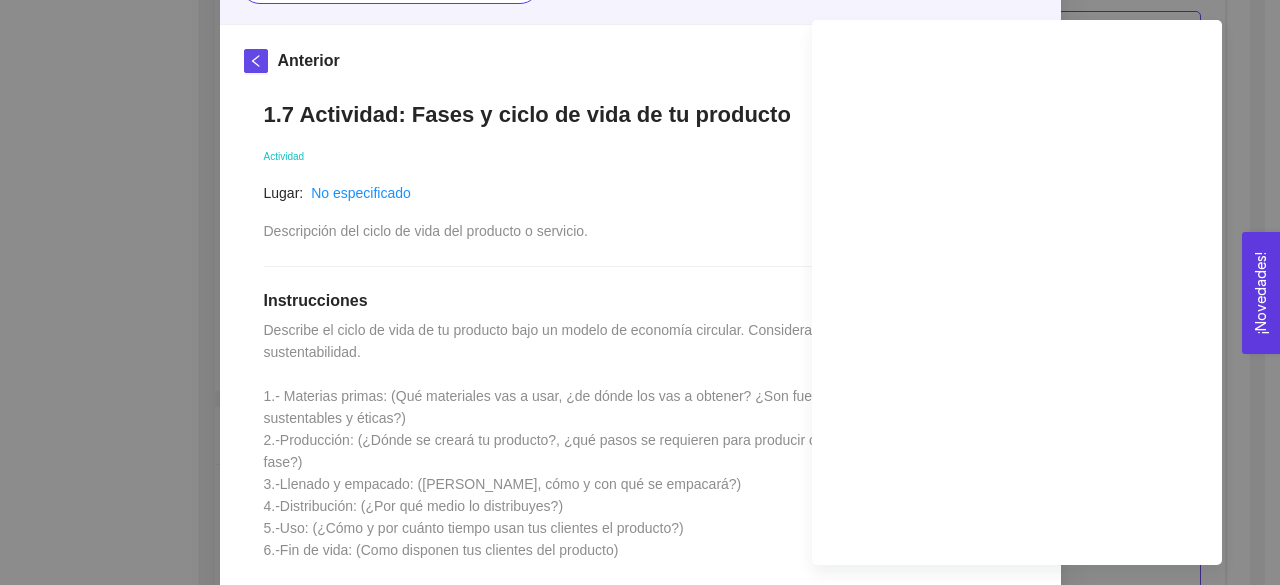 click on "Actividad" at bounding box center [640, 155] 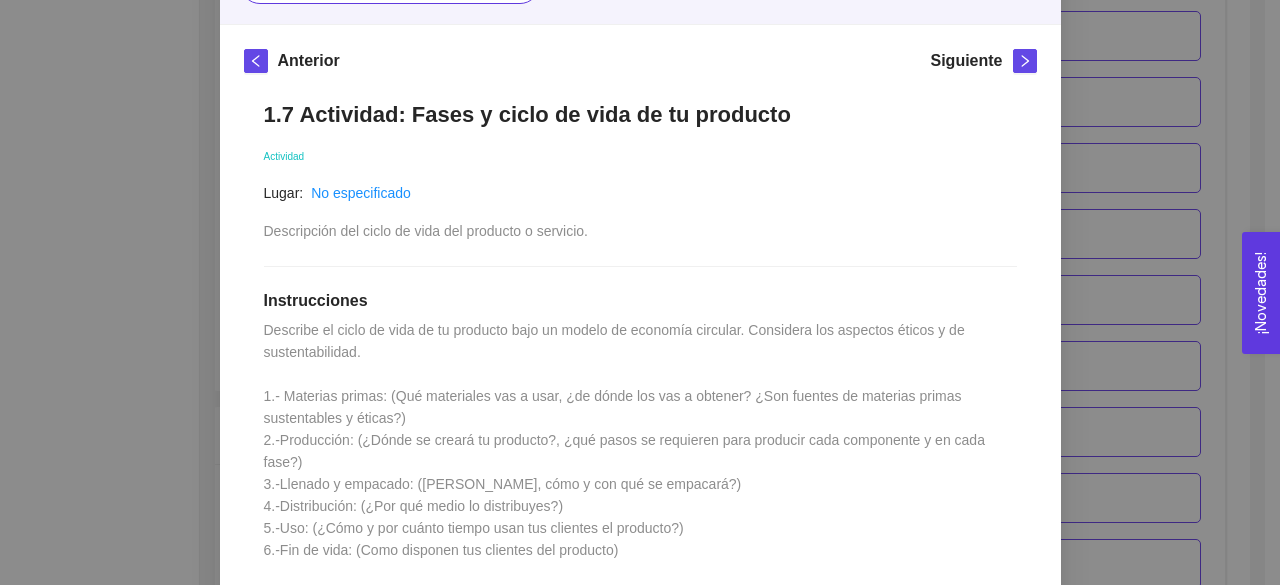 click on "1. DESARROLLO DEL PRODUCTO El emprendedor puede conocer los primeros pasos para el desarrollo de su producto
Asignado por  [PERSON_NAME]   ( Coordinador ) Pendiente Completado Verificado Anterior Siguiente 1.7 Actividad: Fases y ciclo de vida de tu producto Actividad Lugar: No especificado Descripción del ciclo de vida del producto o servicio.
Instrucciones Recursos Historial de entrega No hay datos Comentarios Enviar comentarios Cancelar Aceptar" at bounding box center [640, 292] 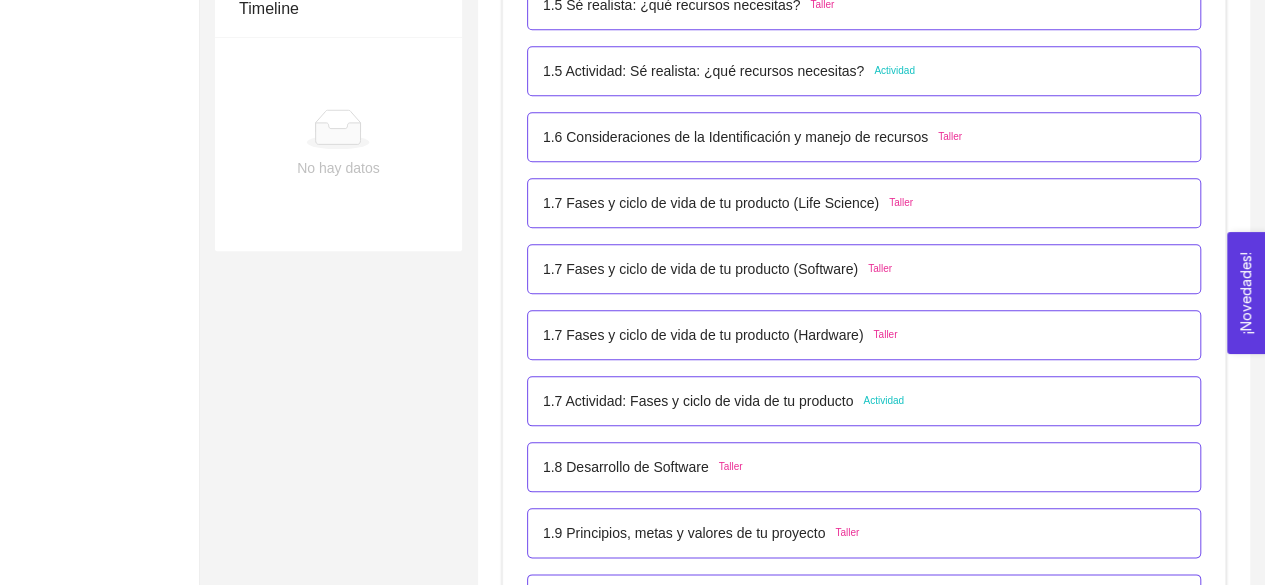 scroll, scrollTop: 934, scrollLeft: 0, axis: vertical 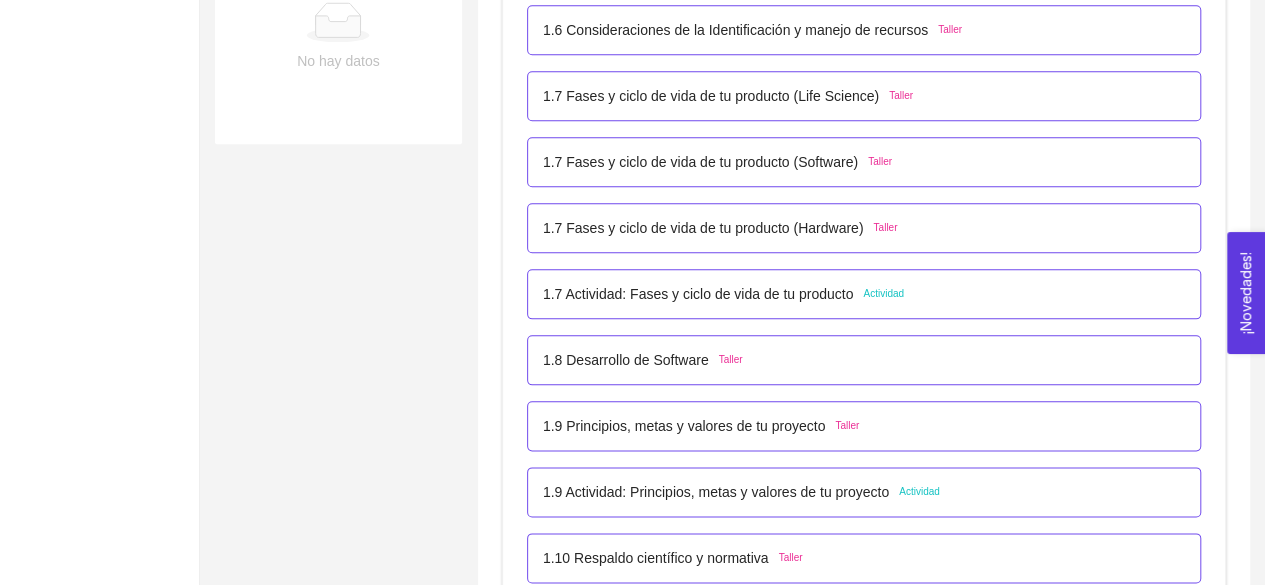 click on "Taller" at bounding box center (901, 96) 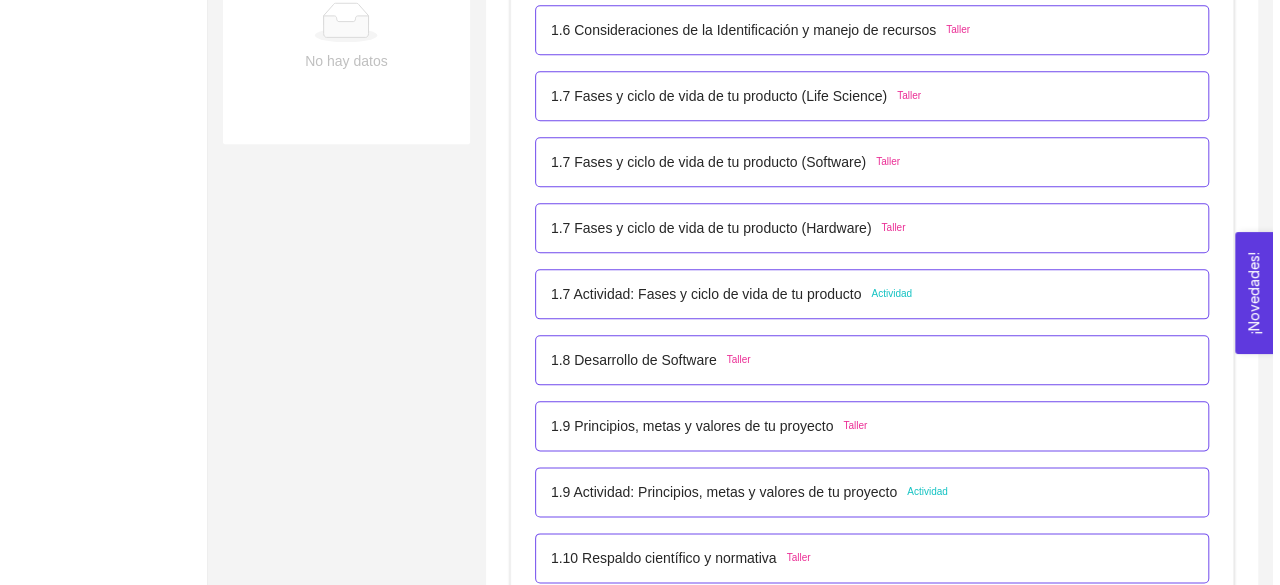 scroll, scrollTop: 12, scrollLeft: 0, axis: vertical 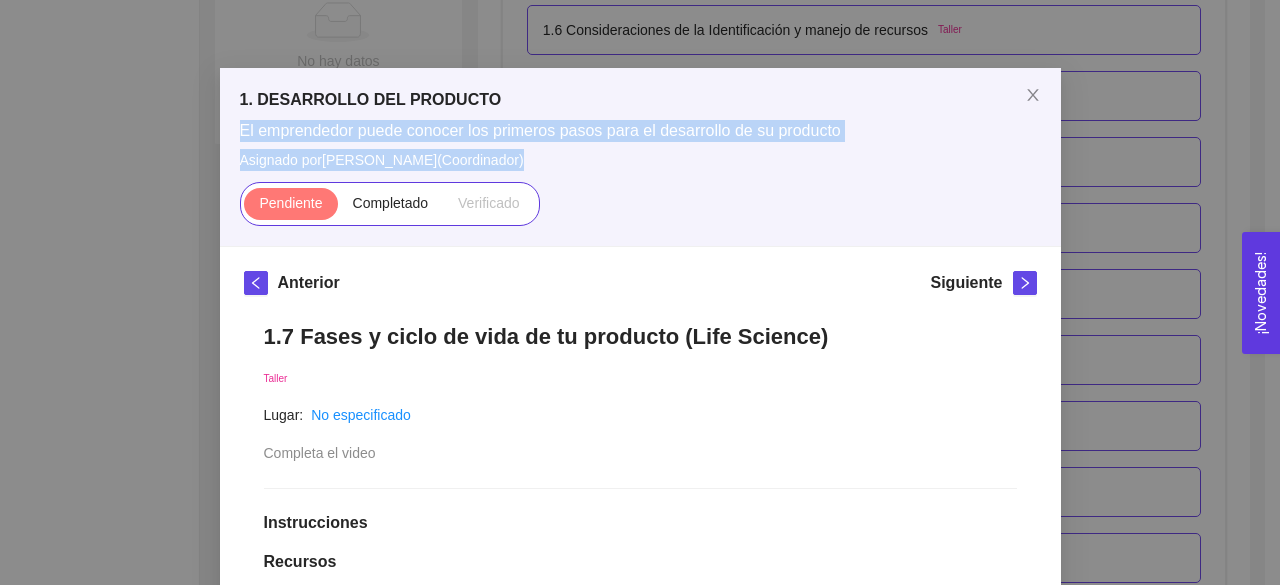 drag, startPoint x: 909, startPoint y: 149, endPoint x: 920, endPoint y: 79, distance: 70.85902 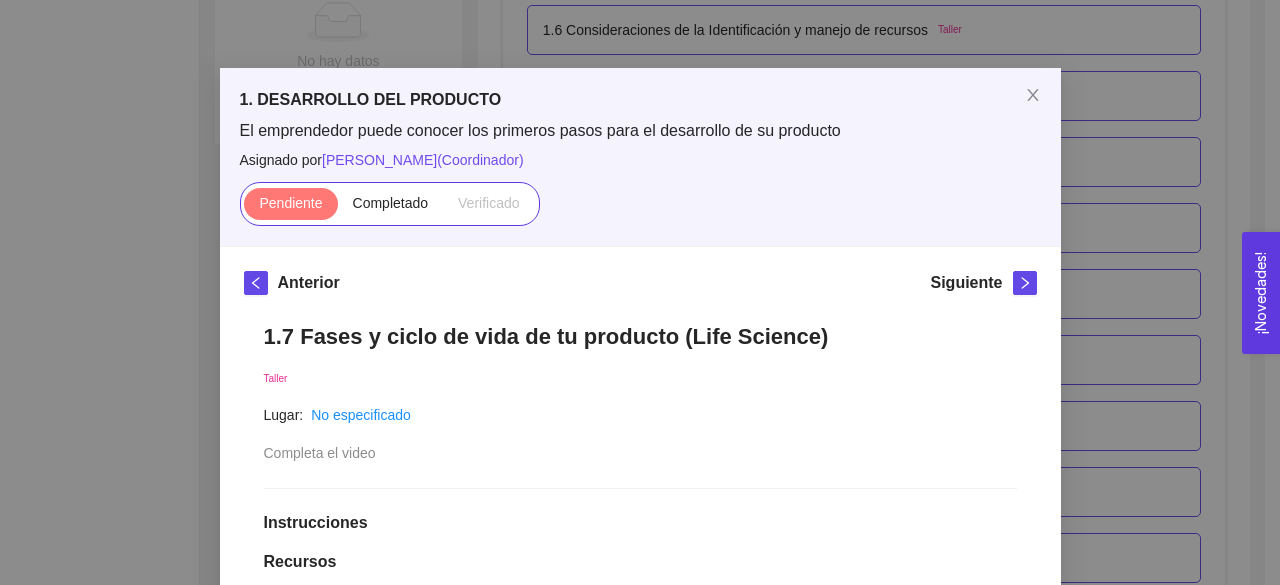 click on "1.7 Fases y ciclo de vida de tu producto (Life Science) Taller Lugar: No especificado Completa el video
Instrucciones Recursos 1 2 link [URL][DOMAIN_NAME] link [URL][DOMAIN_NAME] Historial de entrega No hay datos Comentarios Enviar comentarios" at bounding box center (640, 889) 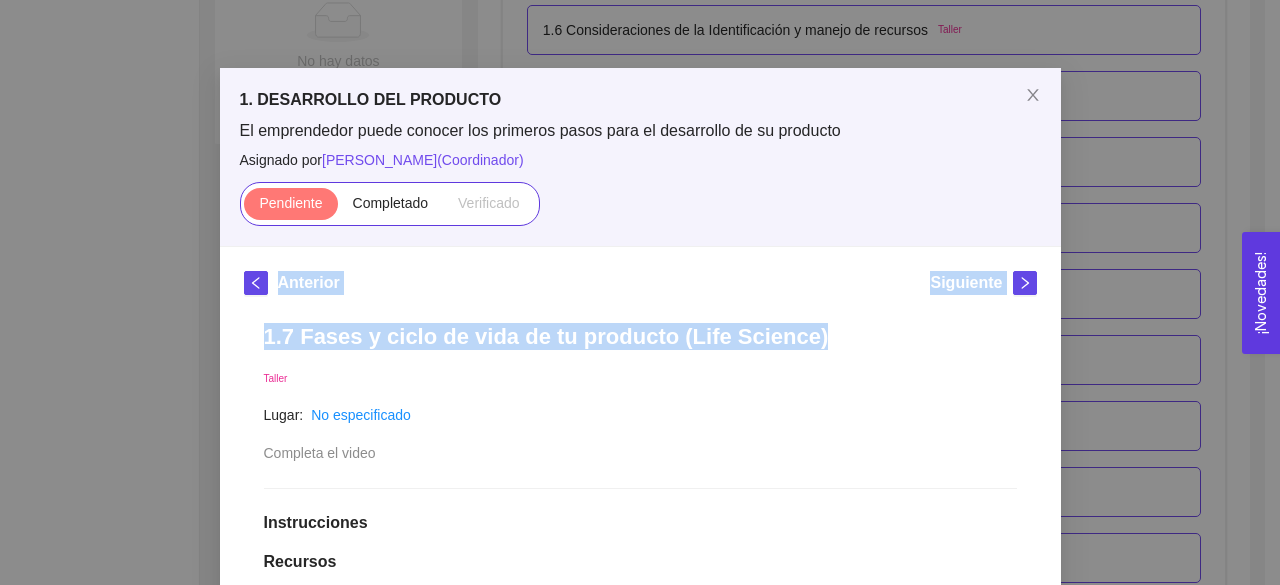 drag, startPoint x: 876, startPoint y: 310, endPoint x: 877, endPoint y: 199, distance: 111.0045 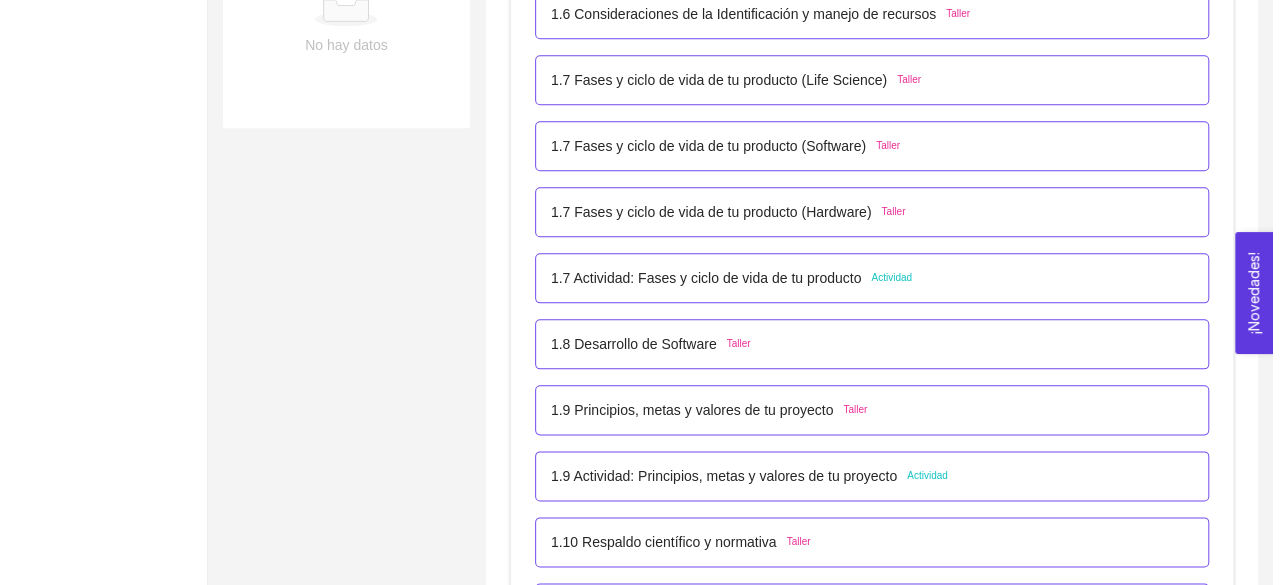 scroll, scrollTop: 979, scrollLeft: 0, axis: vertical 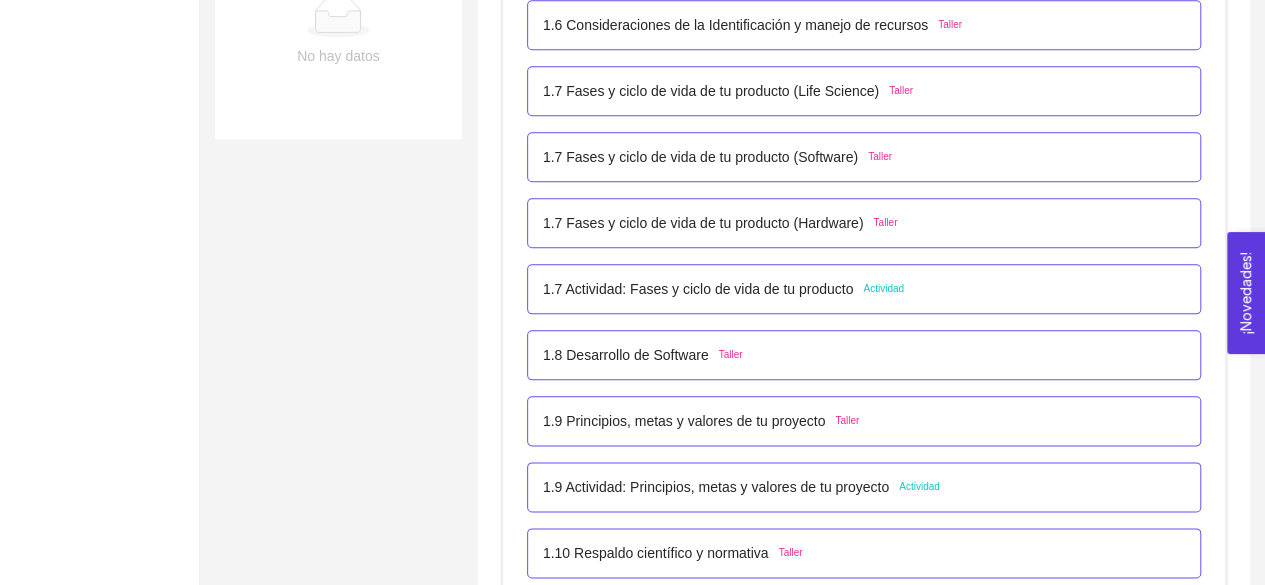 click on "1.7 Fases y ciclo de vida de tu producto (Life Science) Taller" at bounding box center (728, 91) 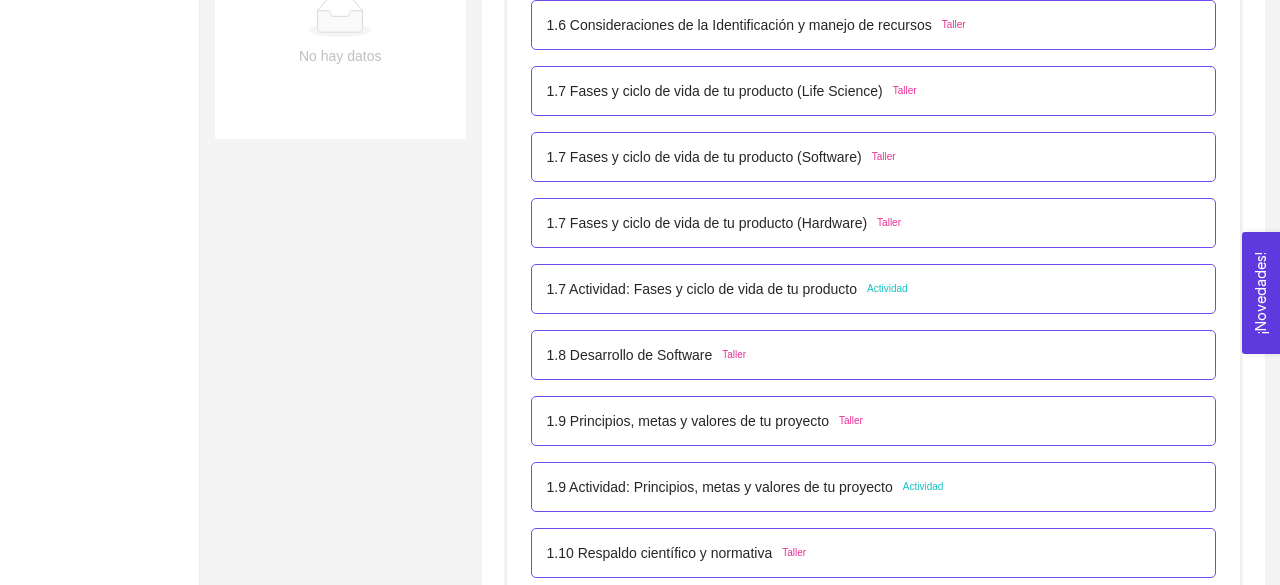 scroll, scrollTop: 12, scrollLeft: 0, axis: vertical 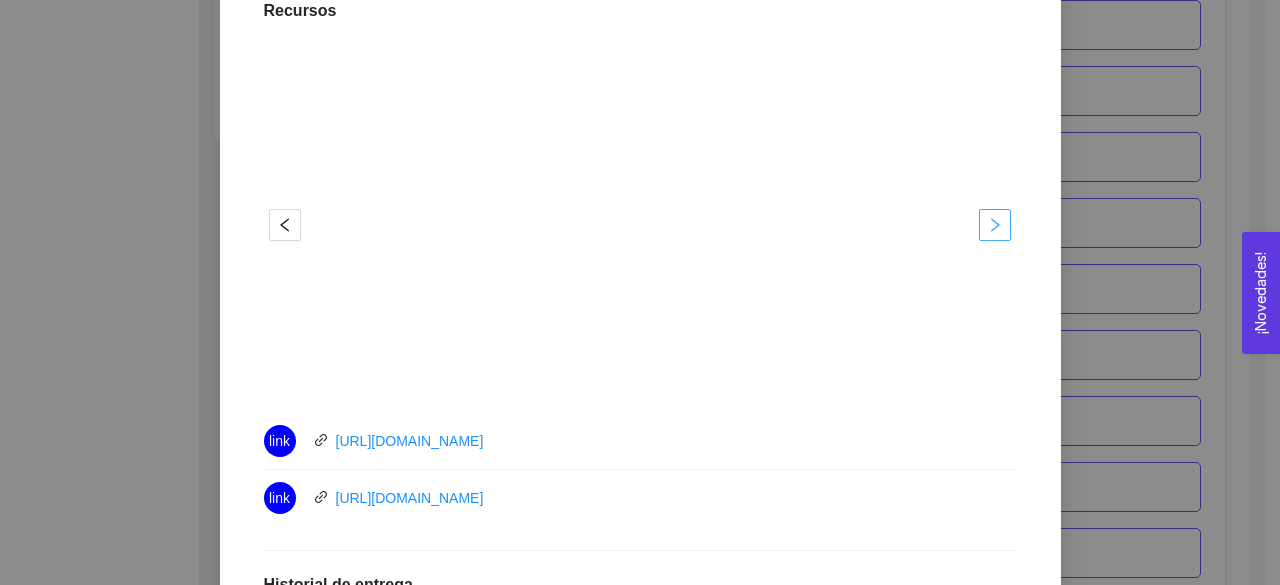 click 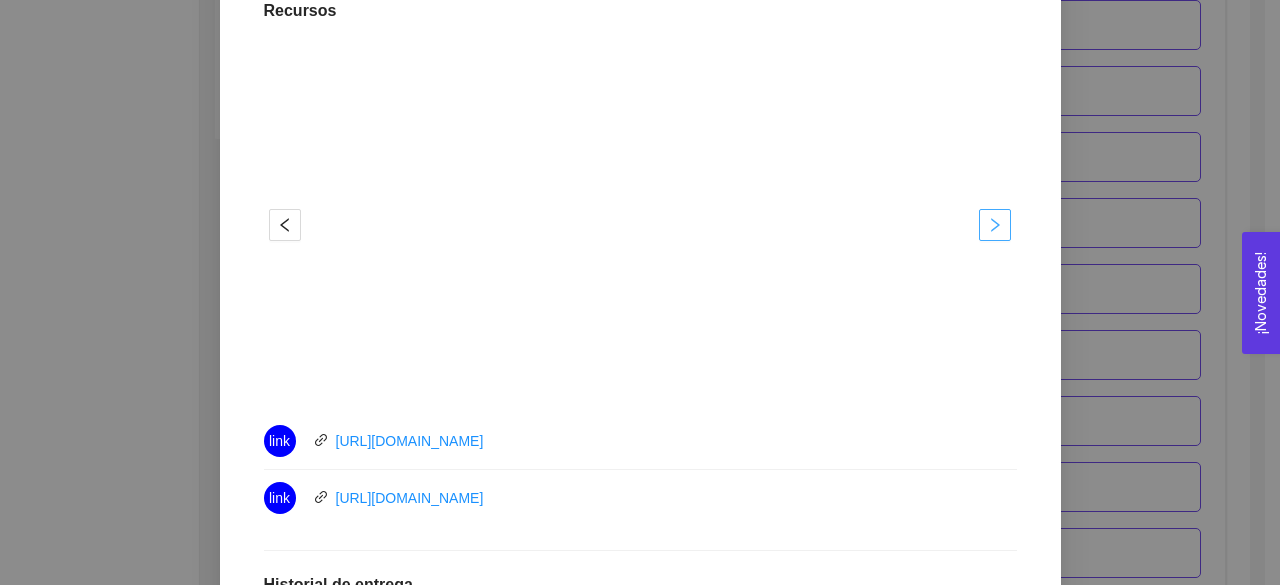 click at bounding box center (995, 225) 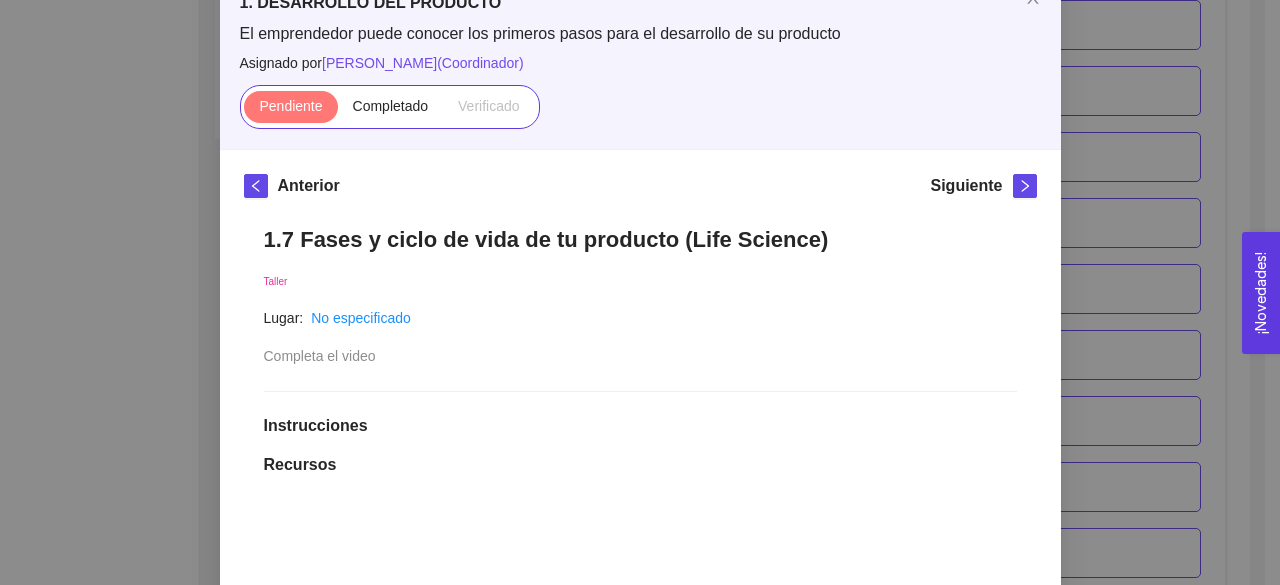 scroll, scrollTop: 110, scrollLeft: 0, axis: vertical 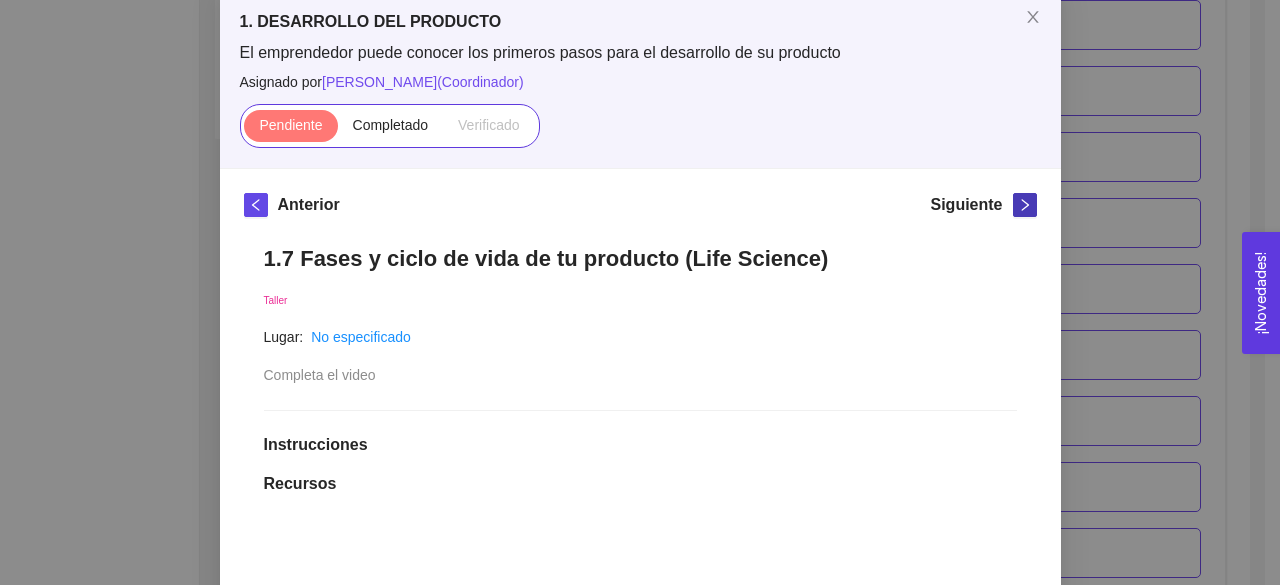 click 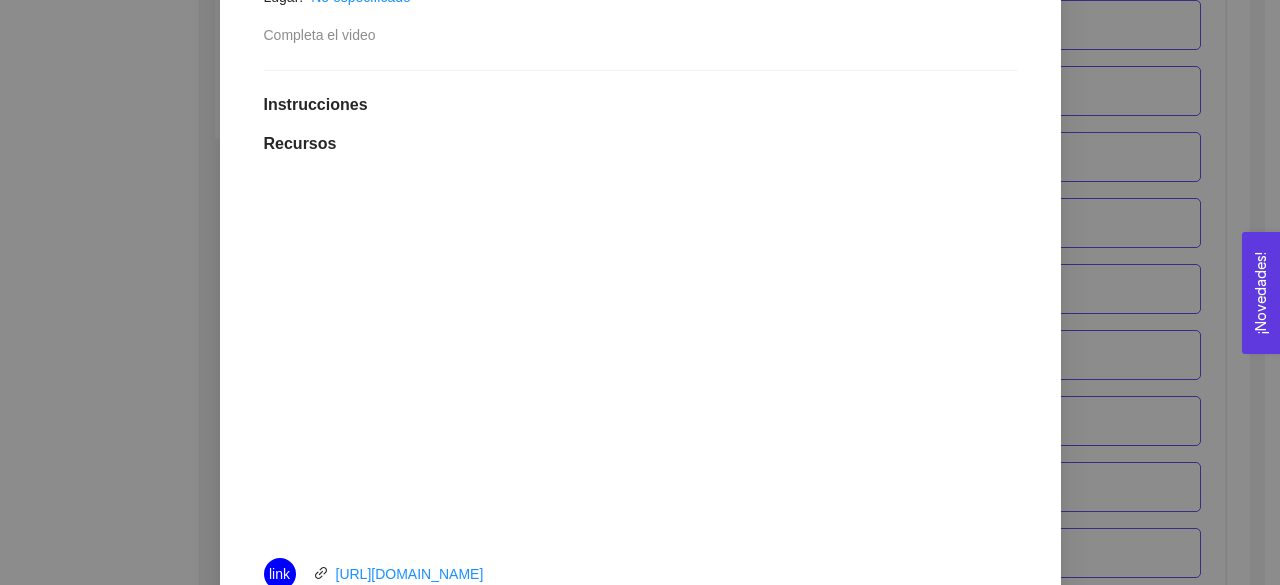 scroll, scrollTop: 452, scrollLeft: 0, axis: vertical 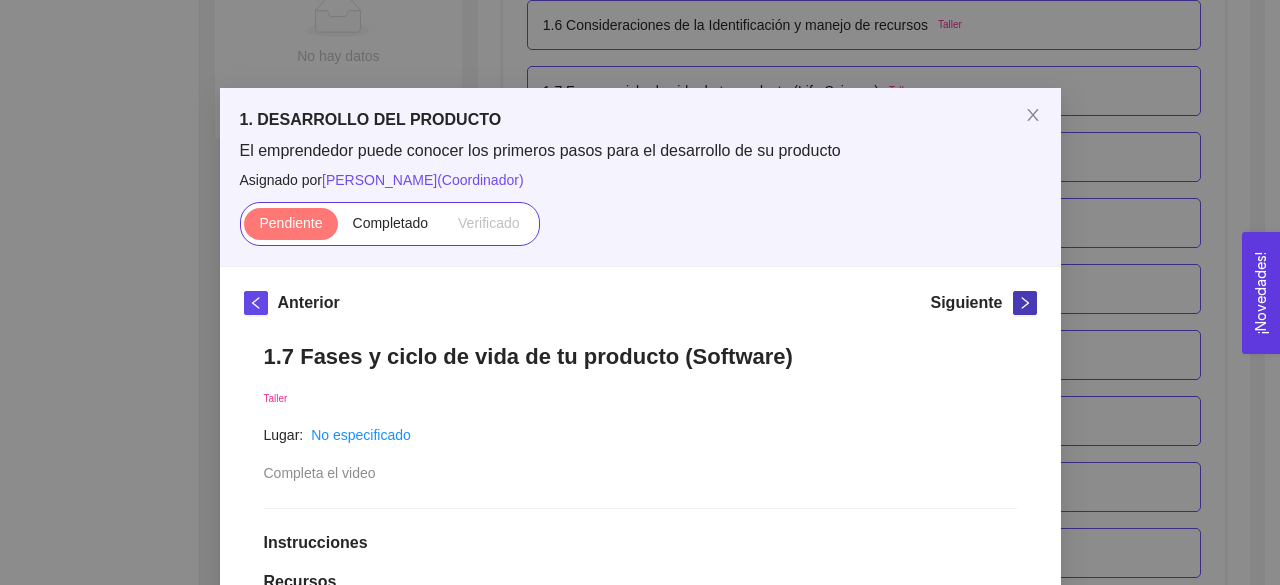 click 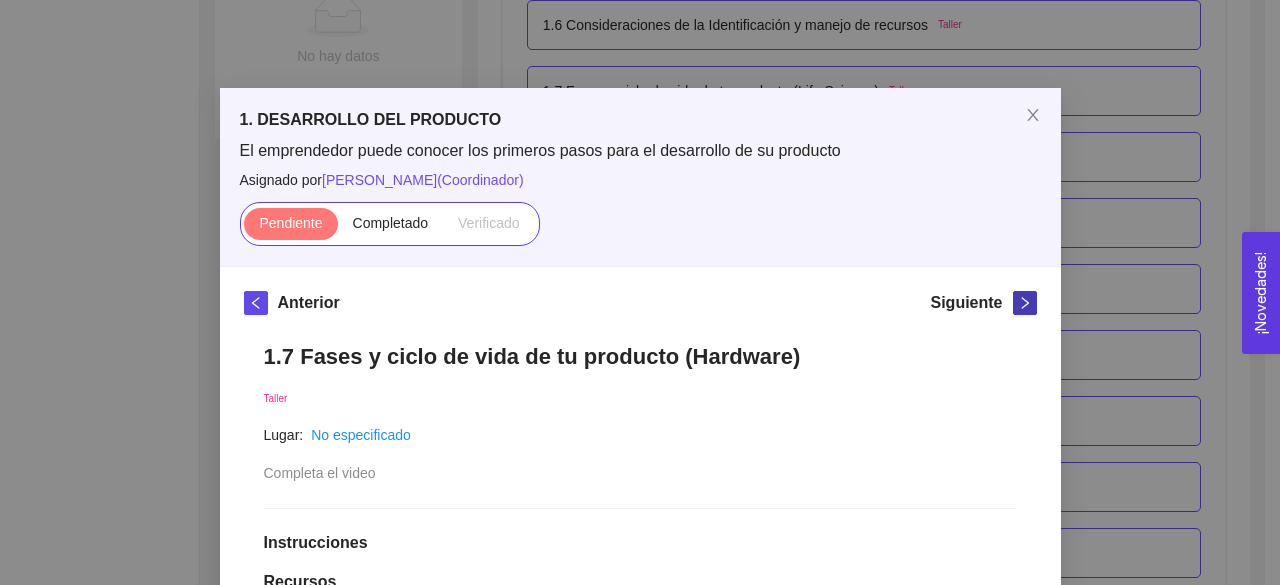 click 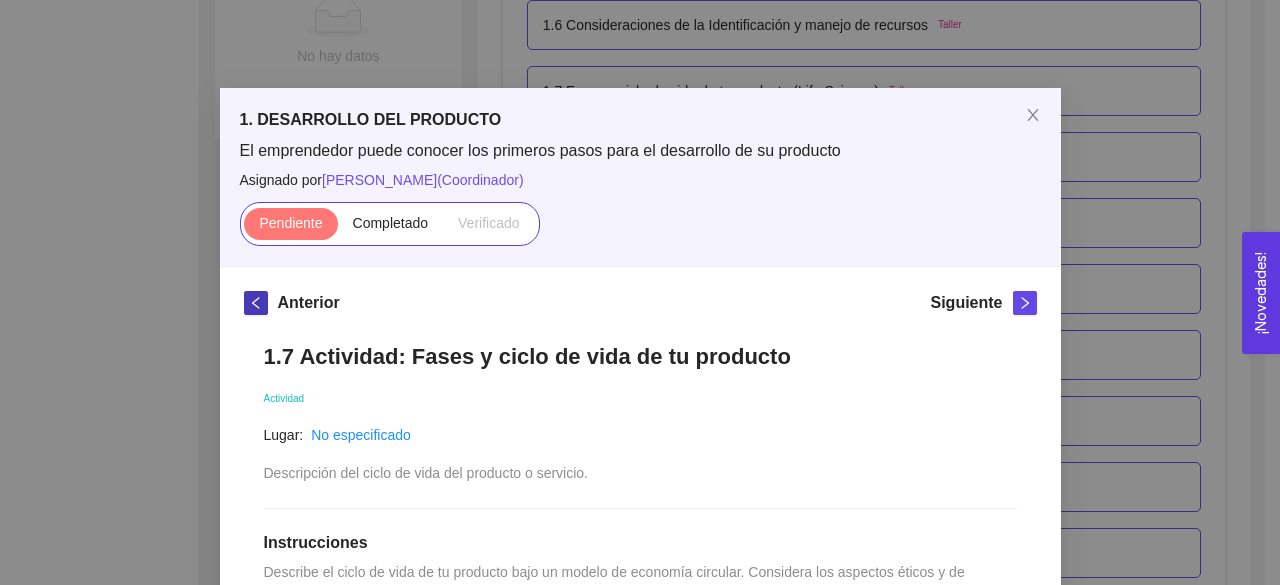 click 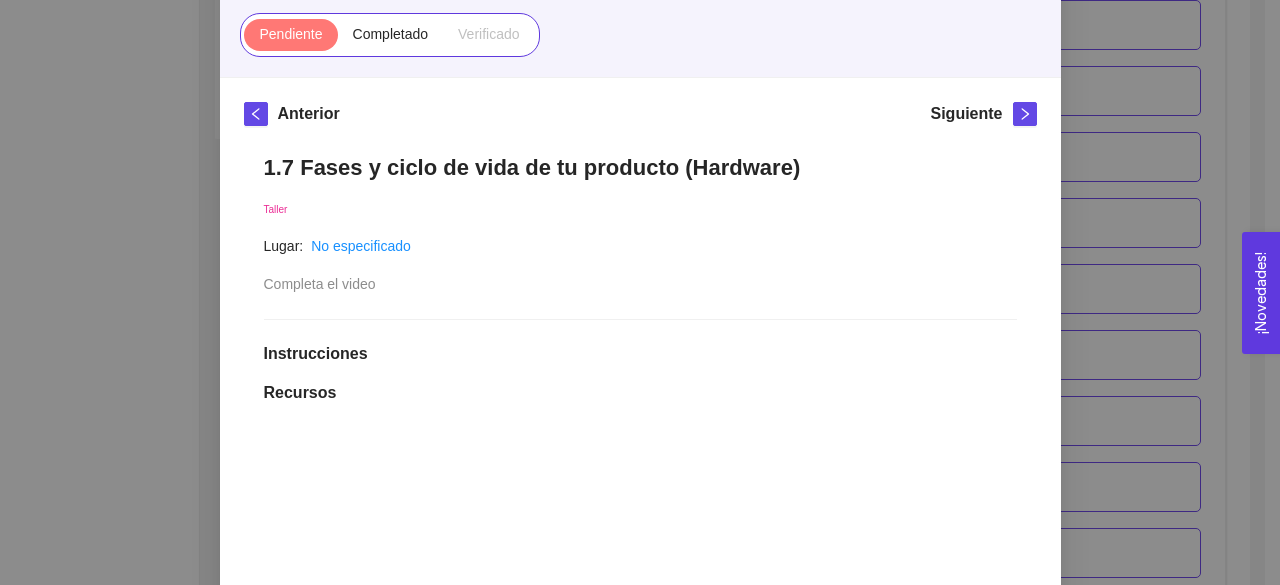 scroll, scrollTop: 188, scrollLeft: 0, axis: vertical 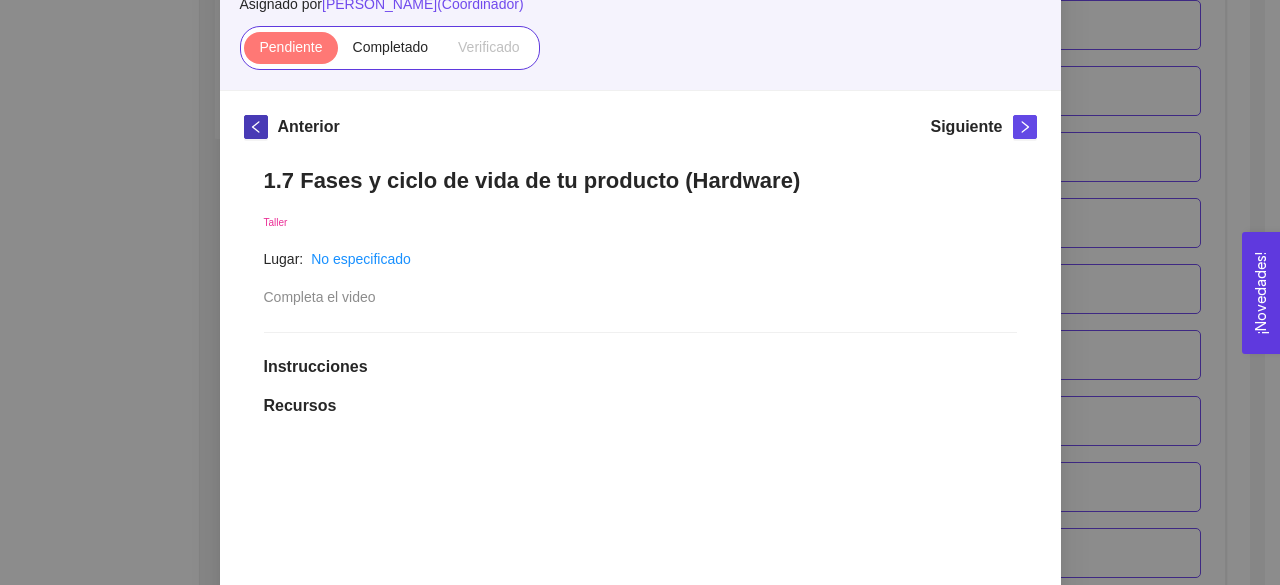click 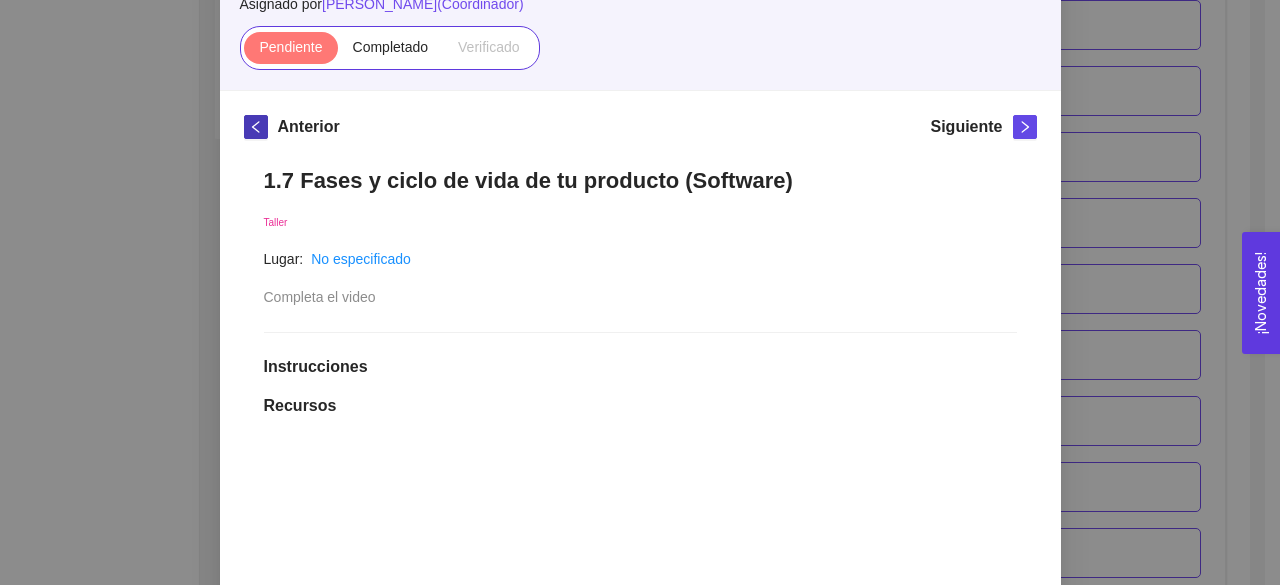 click at bounding box center [256, 127] 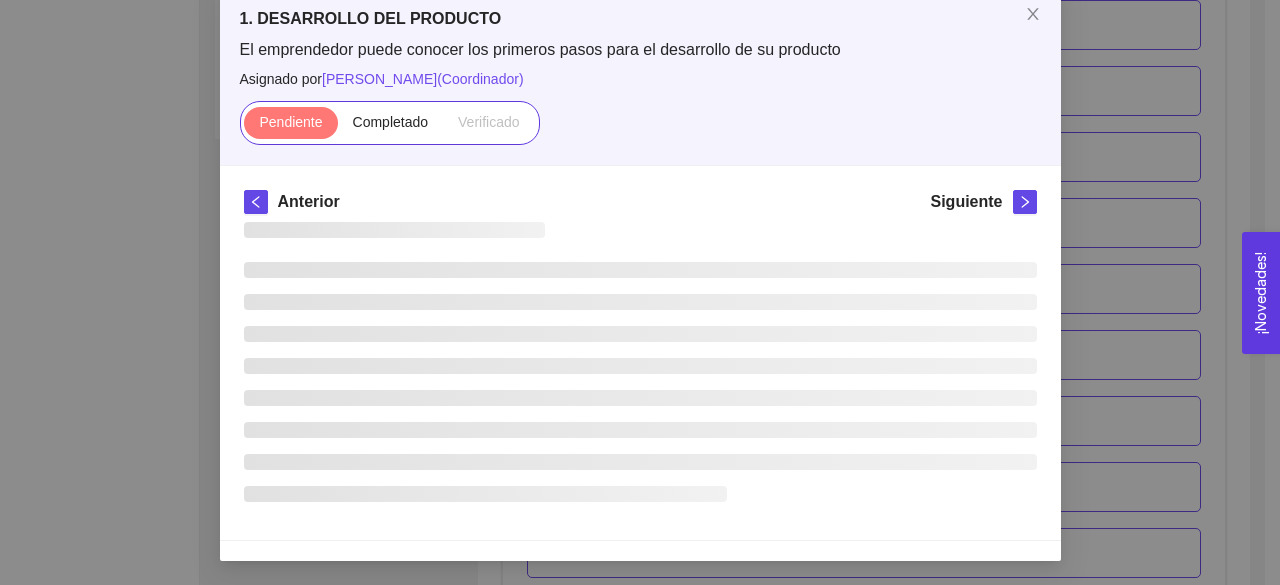 click at bounding box center [290, 123] 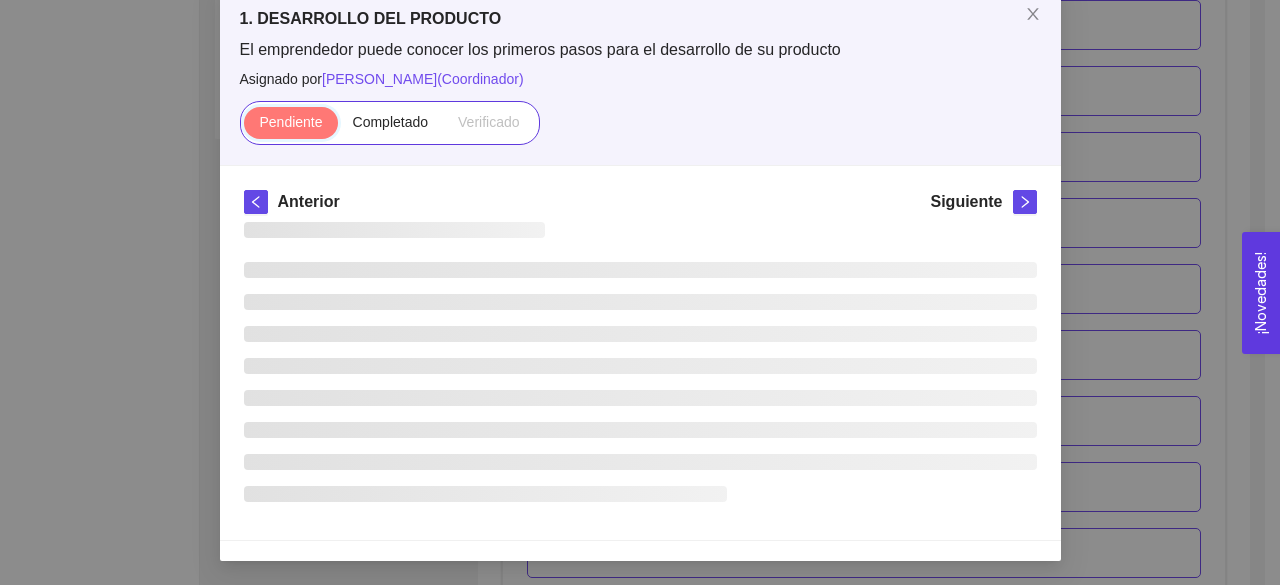 click on "Pendiente" at bounding box center (244, 127) 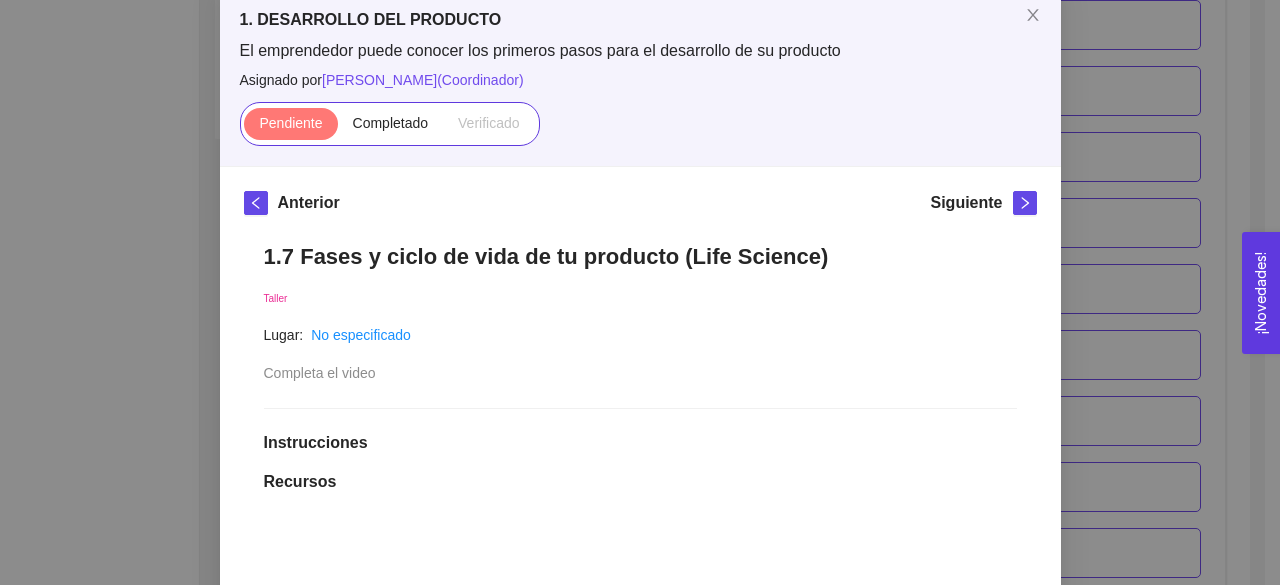 click at bounding box center [290, 124] 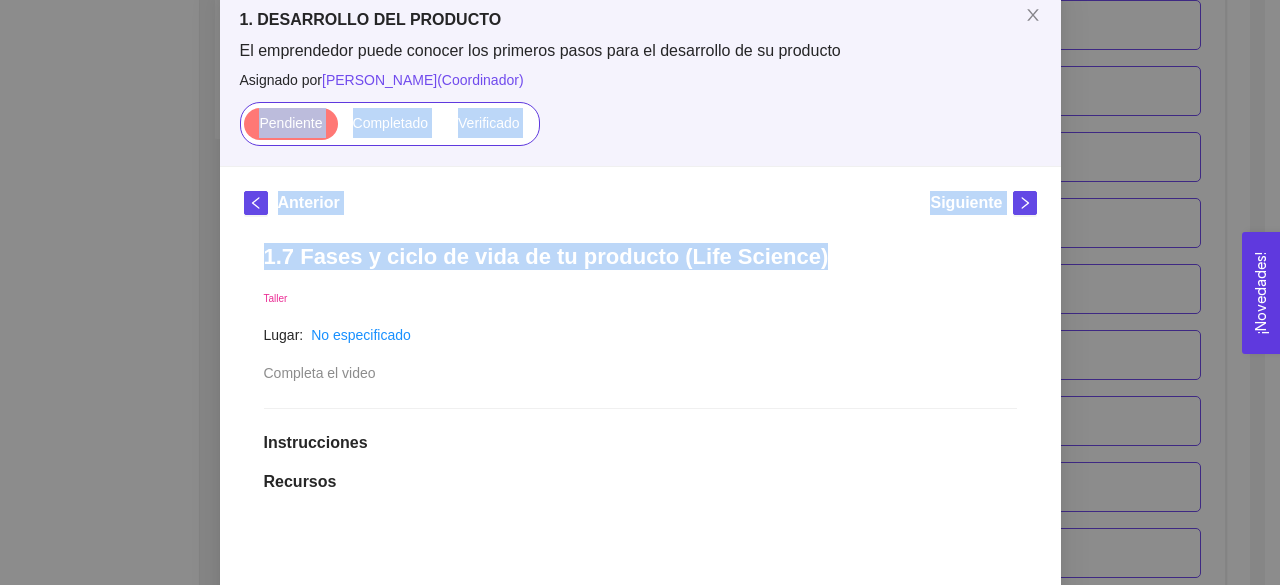 drag, startPoint x: 241, startPoint y: 138, endPoint x: 948, endPoint y: 213, distance: 710.9669 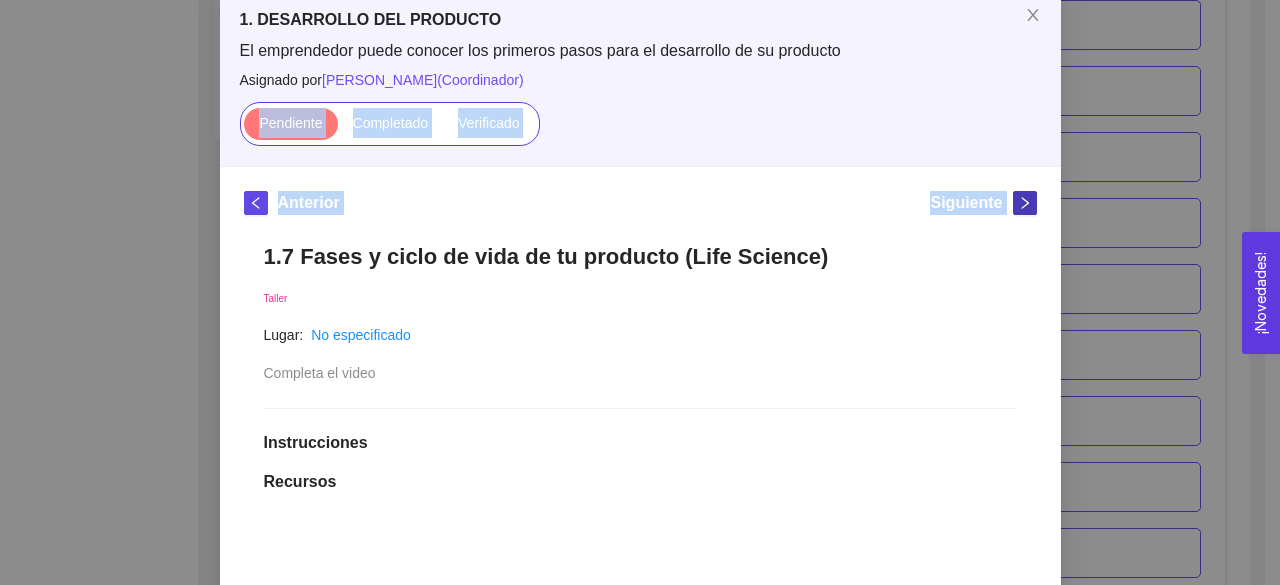click 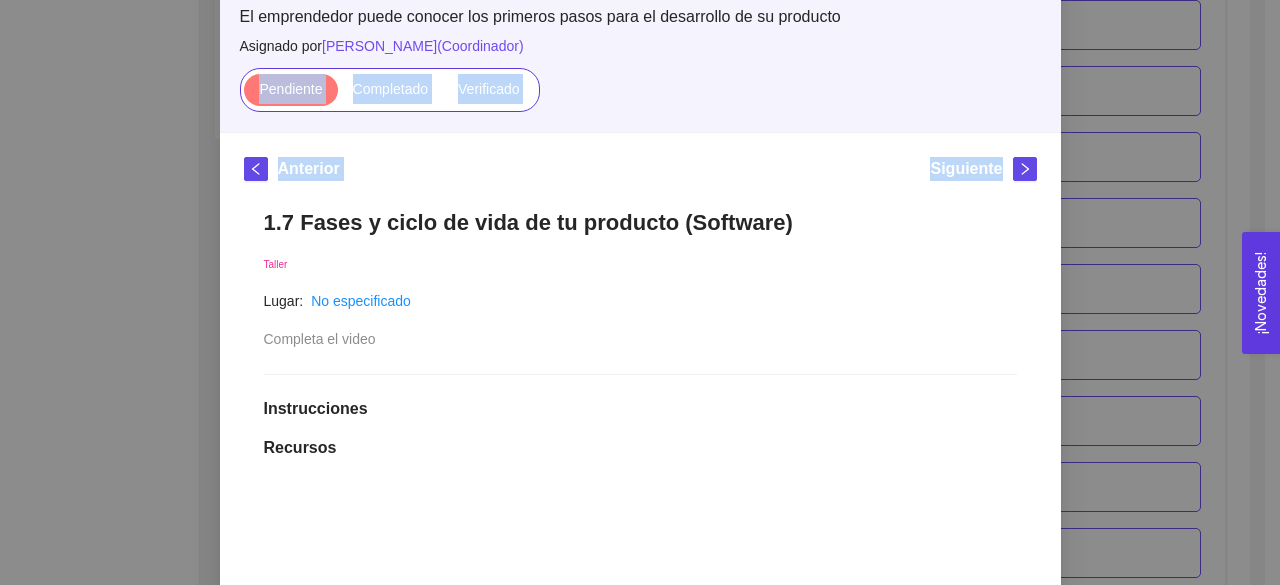 scroll, scrollTop: 98, scrollLeft: 0, axis: vertical 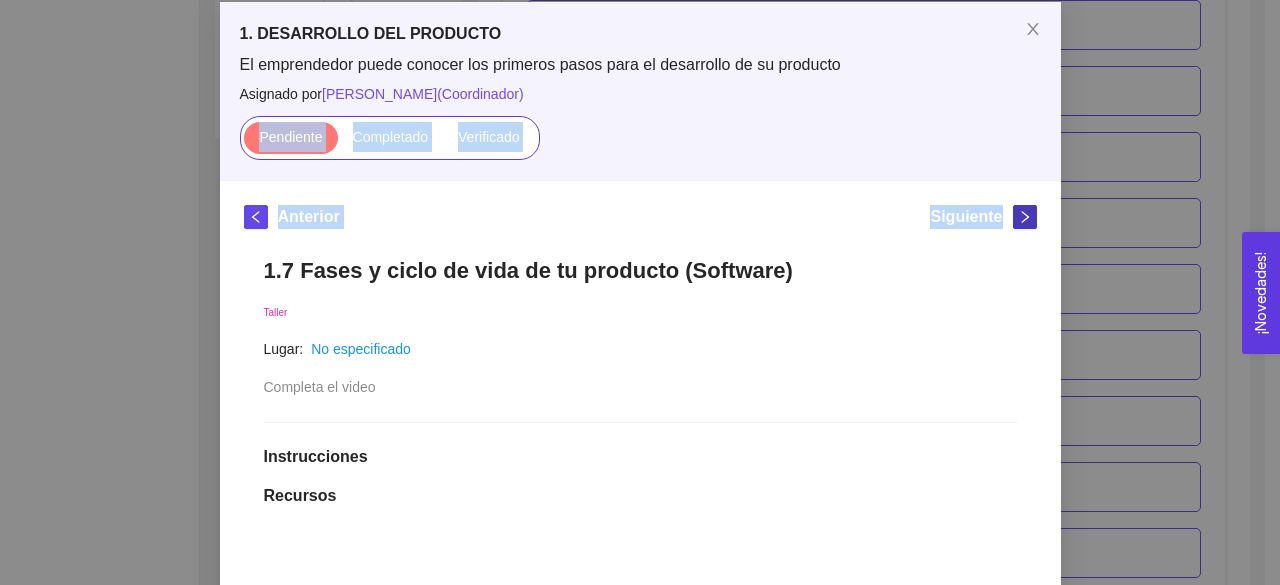 click 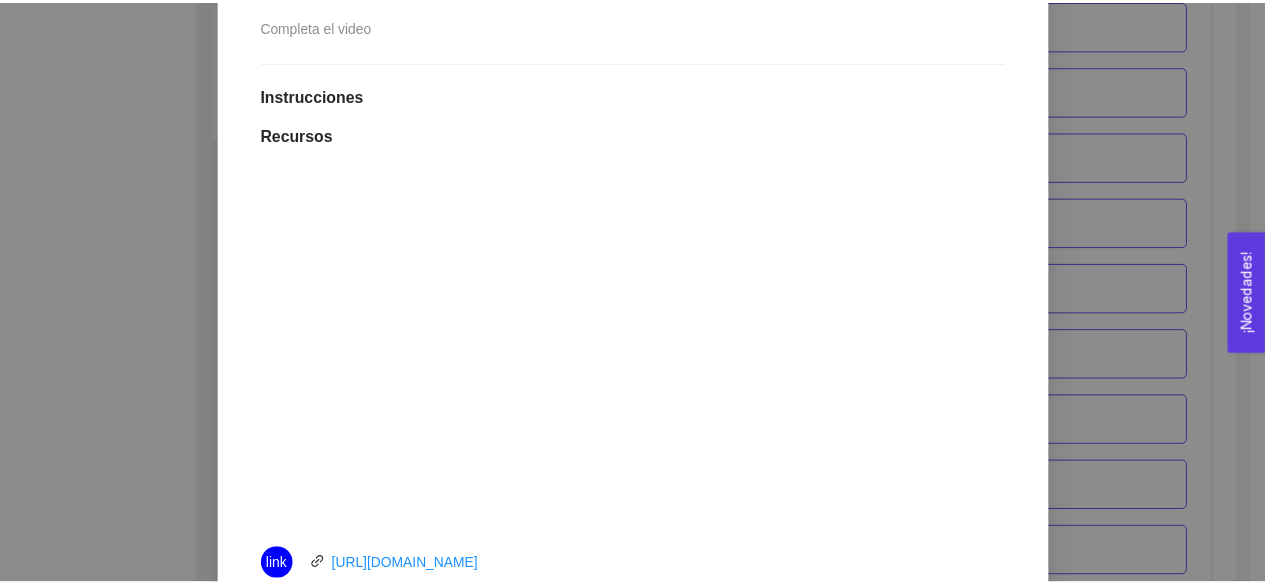 scroll, scrollTop: 469, scrollLeft: 0, axis: vertical 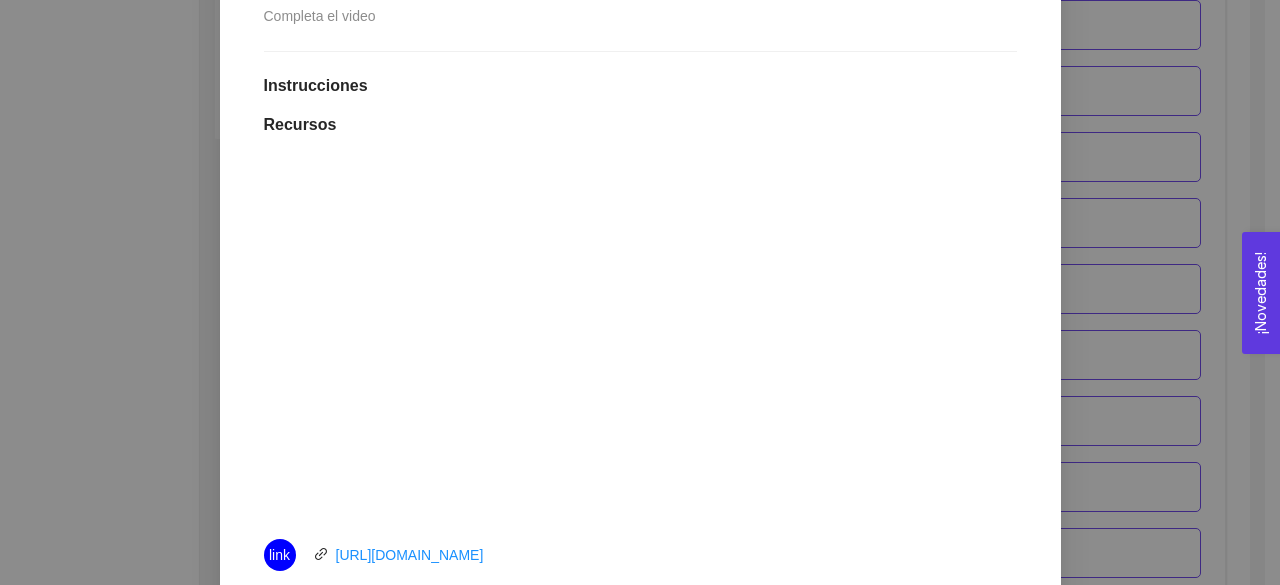 click on "1. DESARROLLO DEL PRODUCTO El emprendedor puede conocer los primeros pasos para el desarrollo de su producto
Asignado por  [PERSON_NAME]   ( Coordinador ) Pendiente Completado Verificado Anterior Siguiente 1.7 Fases y ciclo de vida de tu producto (Hardware) Taller Lugar: No especificado Completa el video Instrucciones Recursos link [URL][DOMAIN_NAME] Historial de entrega No hay datos Comentarios Enviar comentarios Cancelar Aceptar" at bounding box center [640, 292] 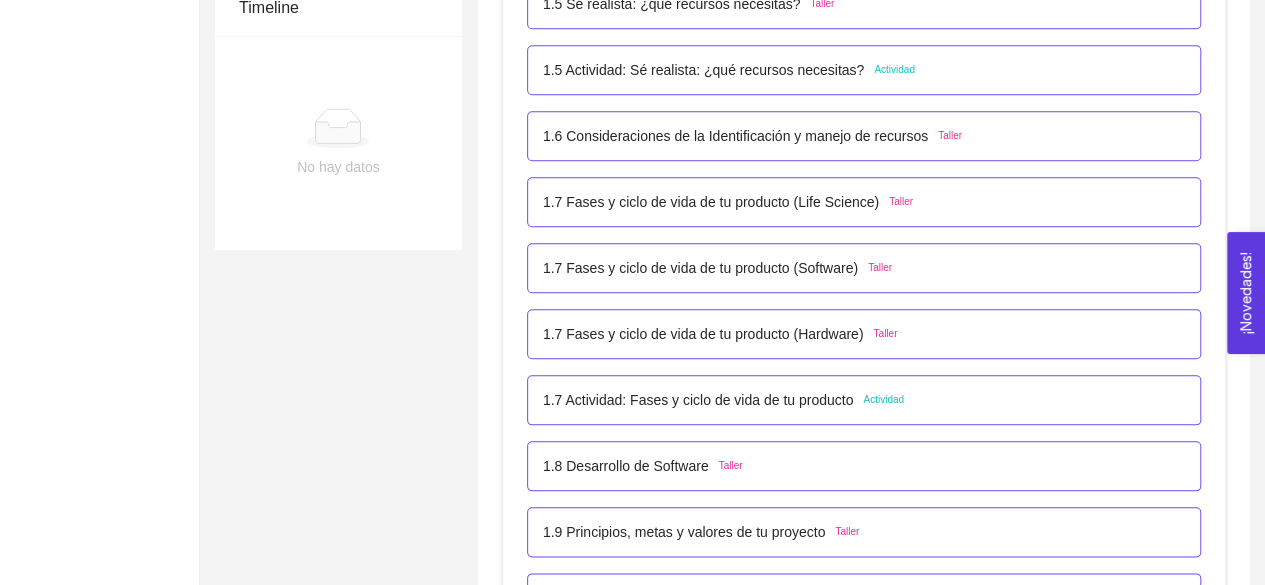 scroll, scrollTop: 868, scrollLeft: 0, axis: vertical 